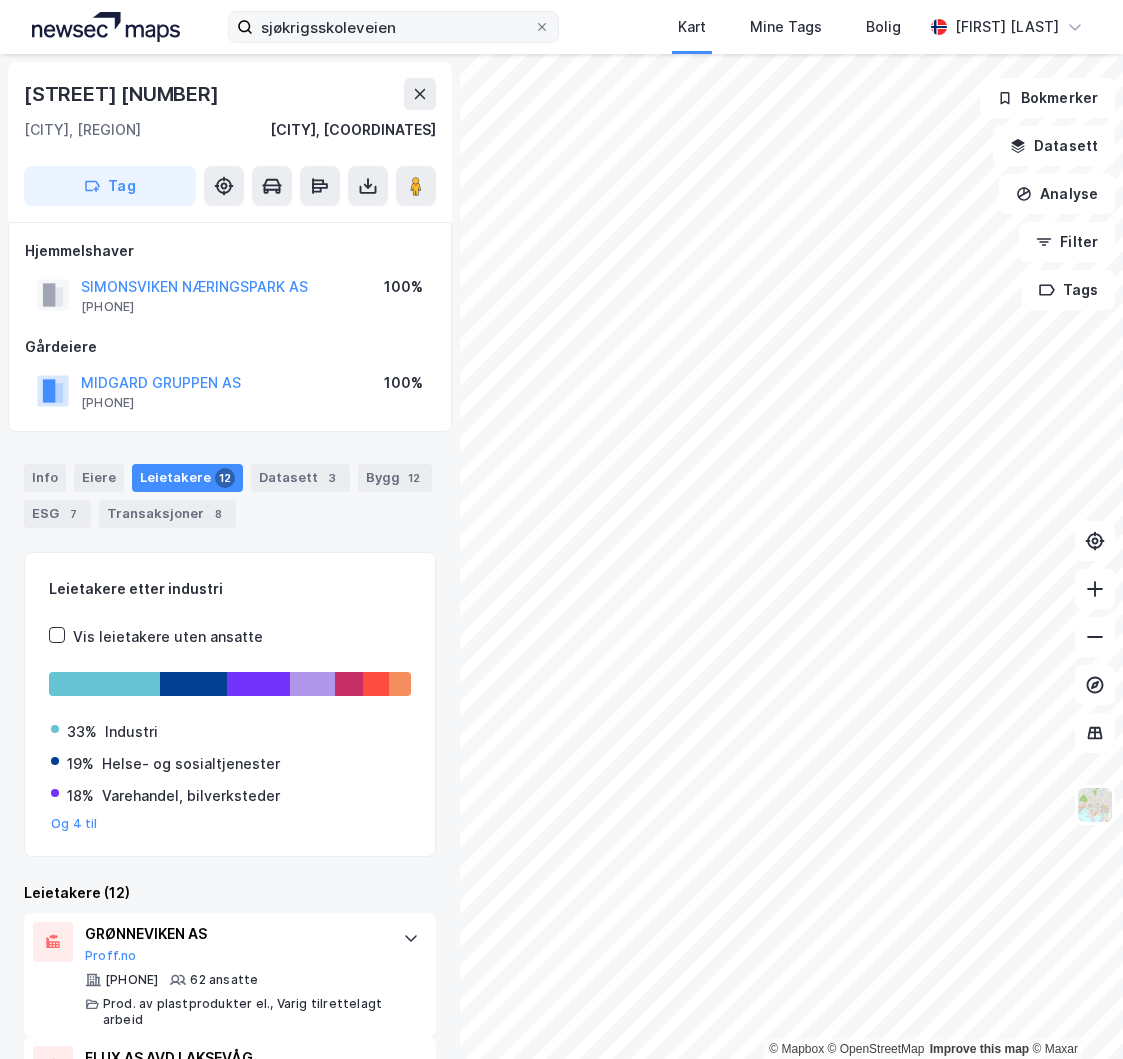 scroll, scrollTop: 0, scrollLeft: 0, axis: both 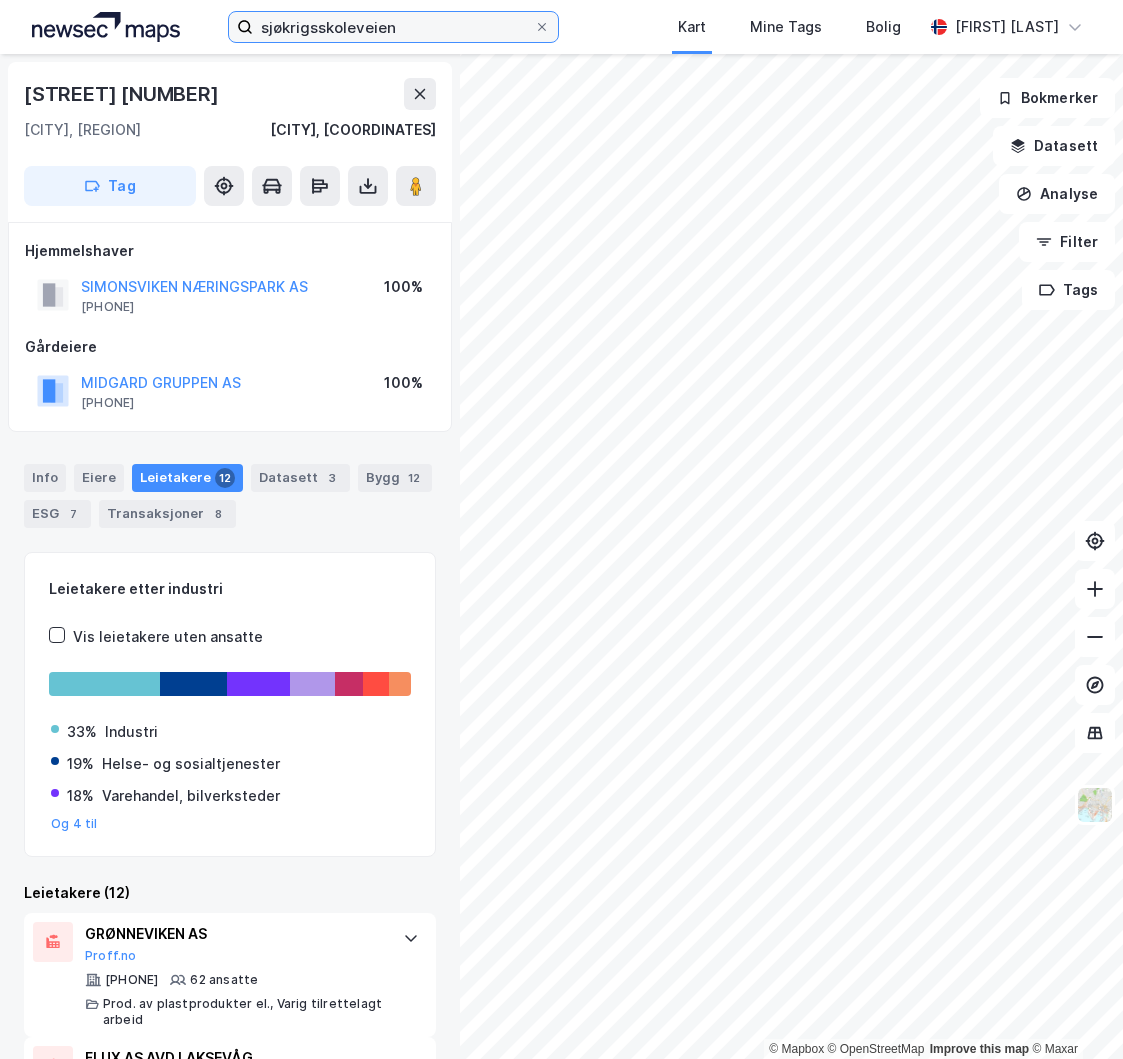 click on "sjøkrigsskoleveien" at bounding box center (393, 27) 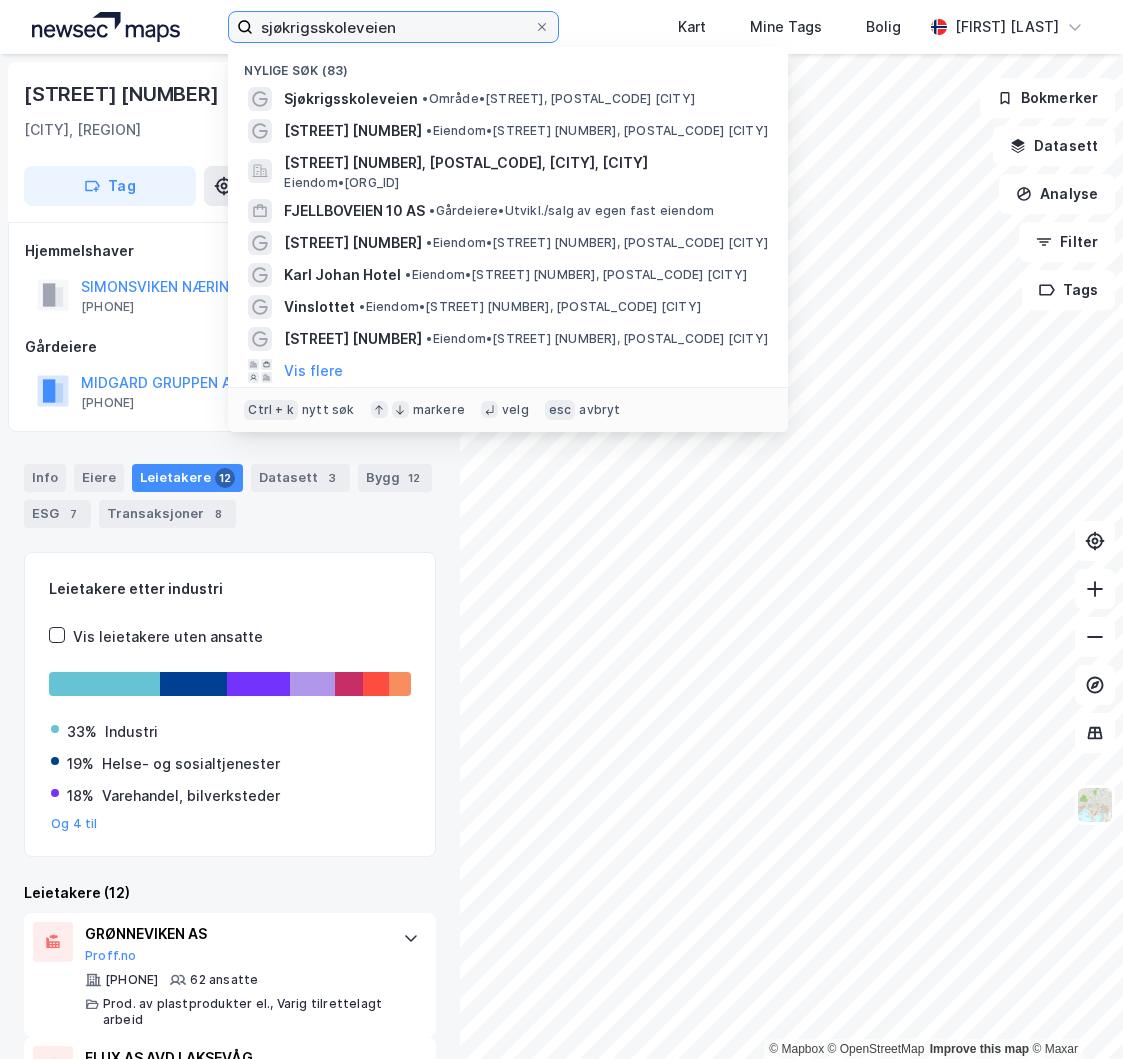click on "sjøkrigsskoleveien" at bounding box center [393, 27] 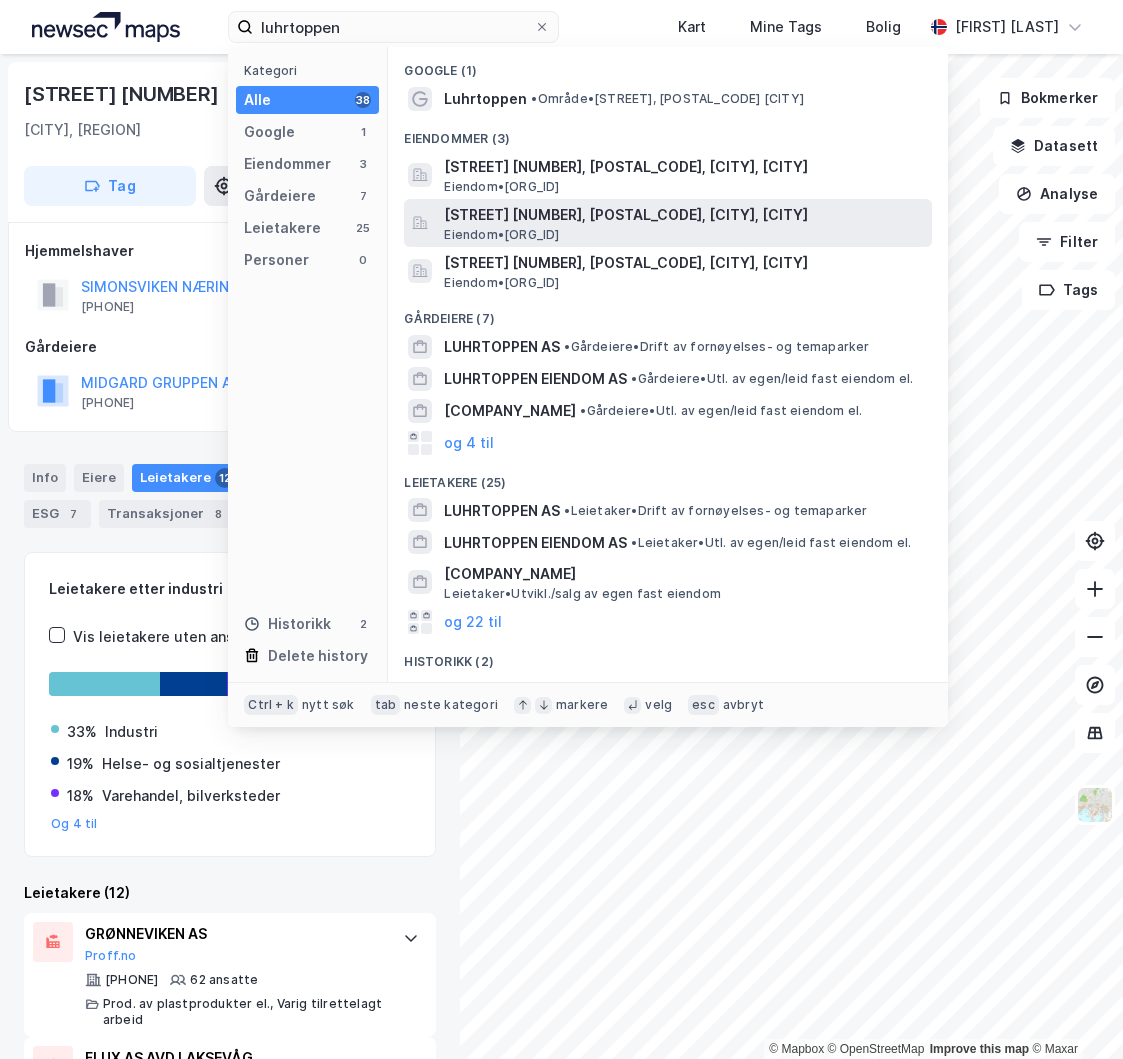 click on "Eiendom  •  [ORG_ID]" at bounding box center [501, 235] 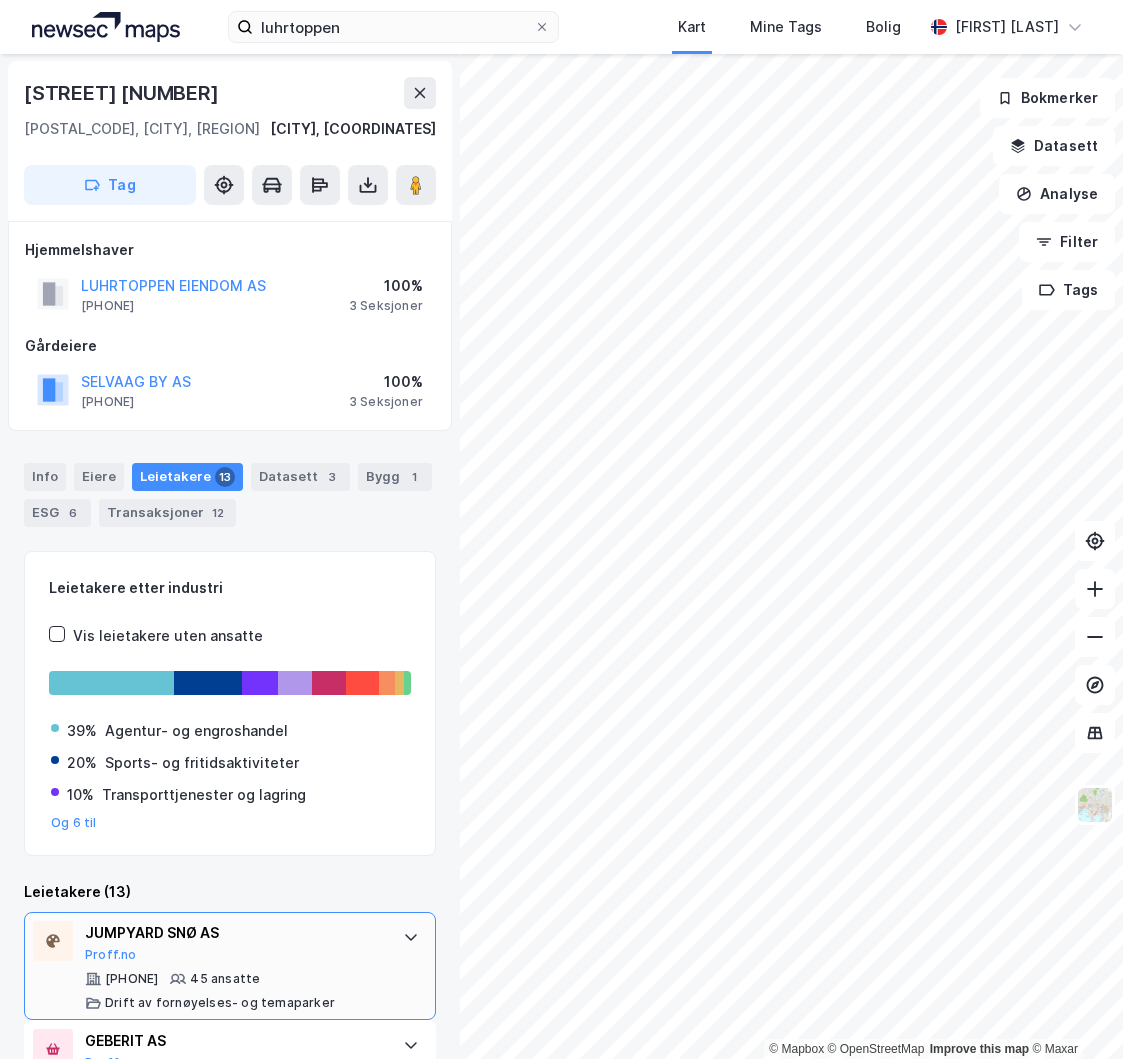 scroll, scrollTop: 0, scrollLeft: 0, axis: both 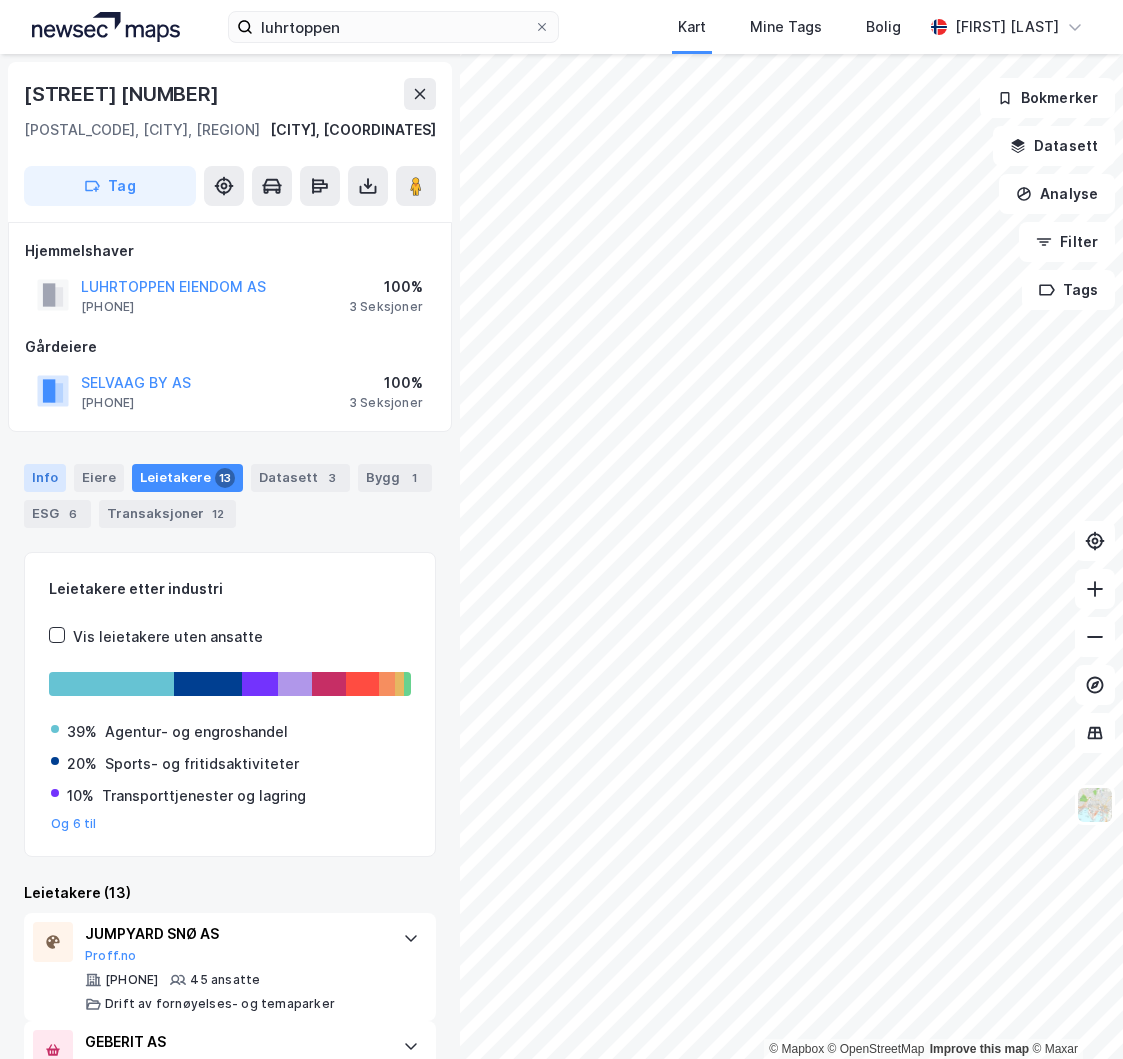 click on "Info" at bounding box center [45, 478] 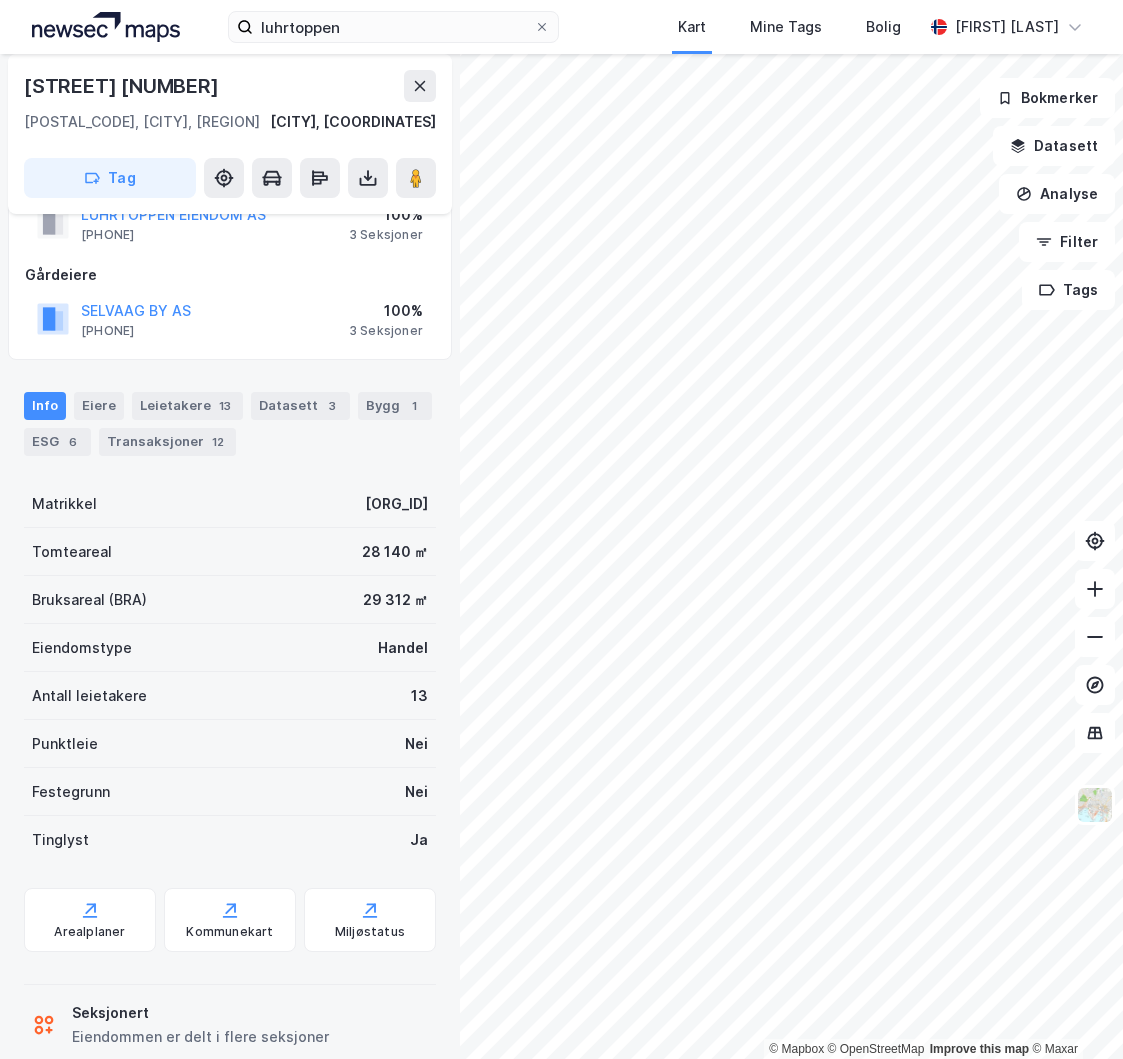 scroll, scrollTop: 110, scrollLeft: 0, axis: vertical 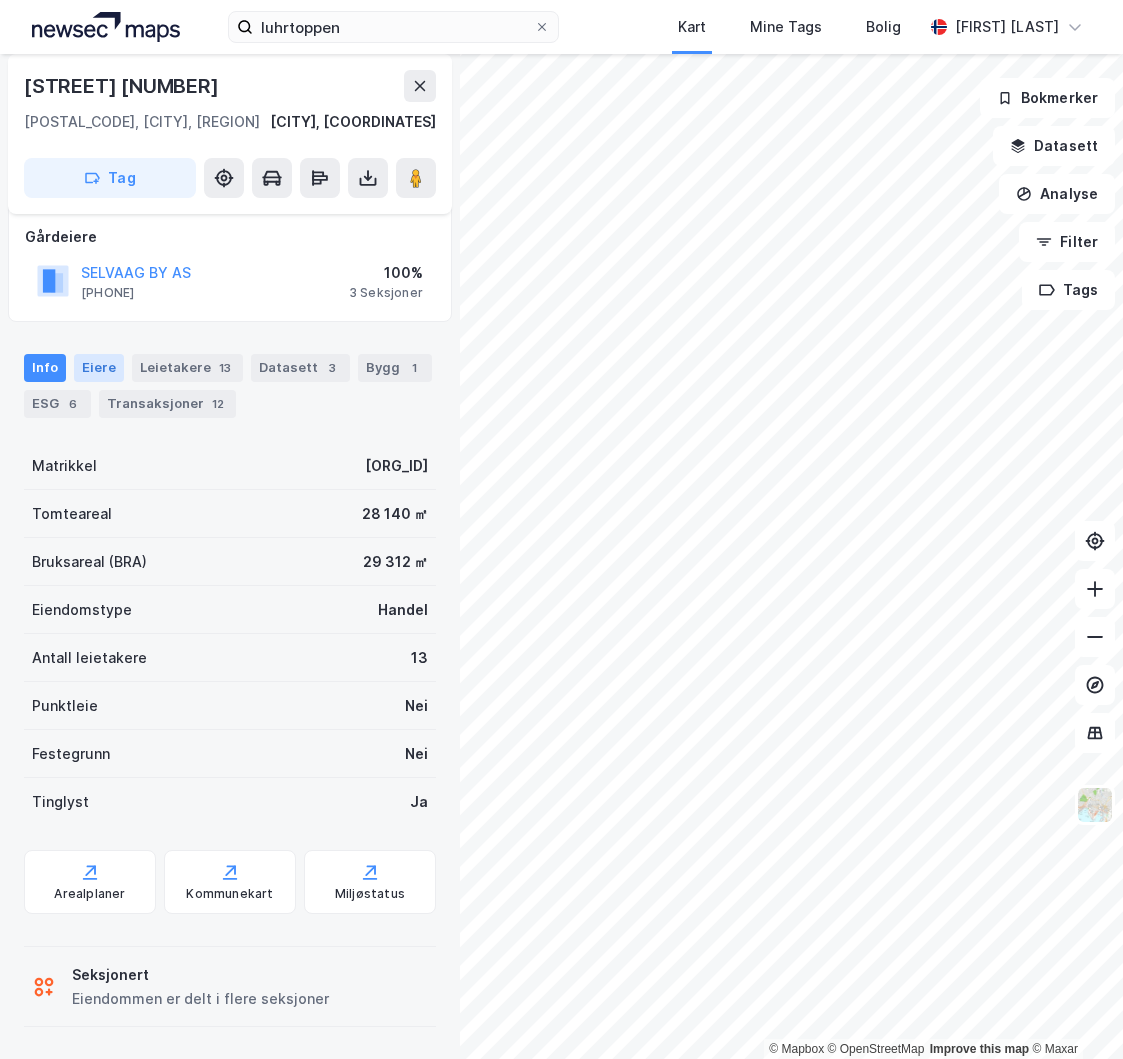 click on "Eiere" at bounding box center [99, 368] 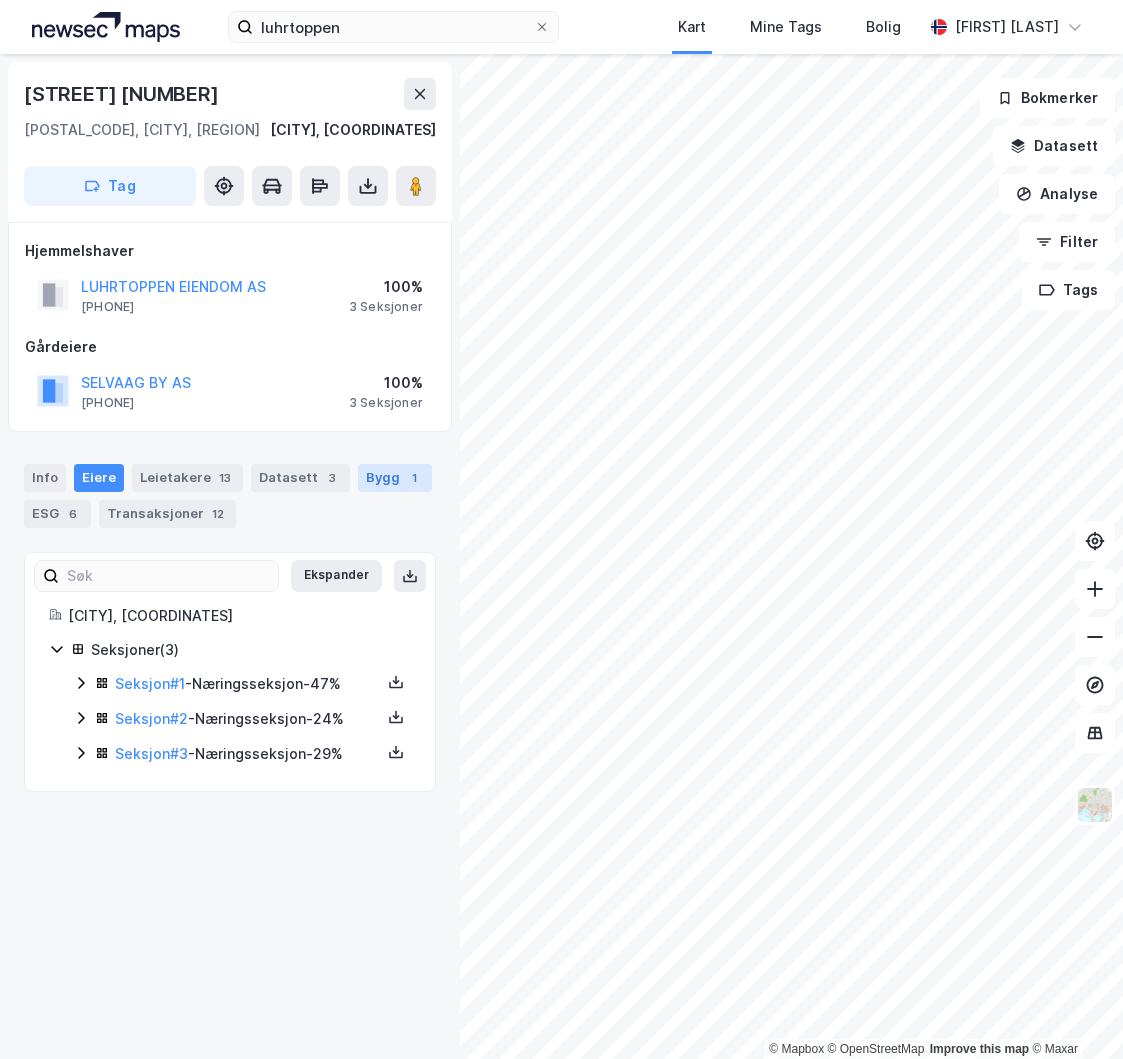 click on "Bygg 1" at bounding box center (395, 478) 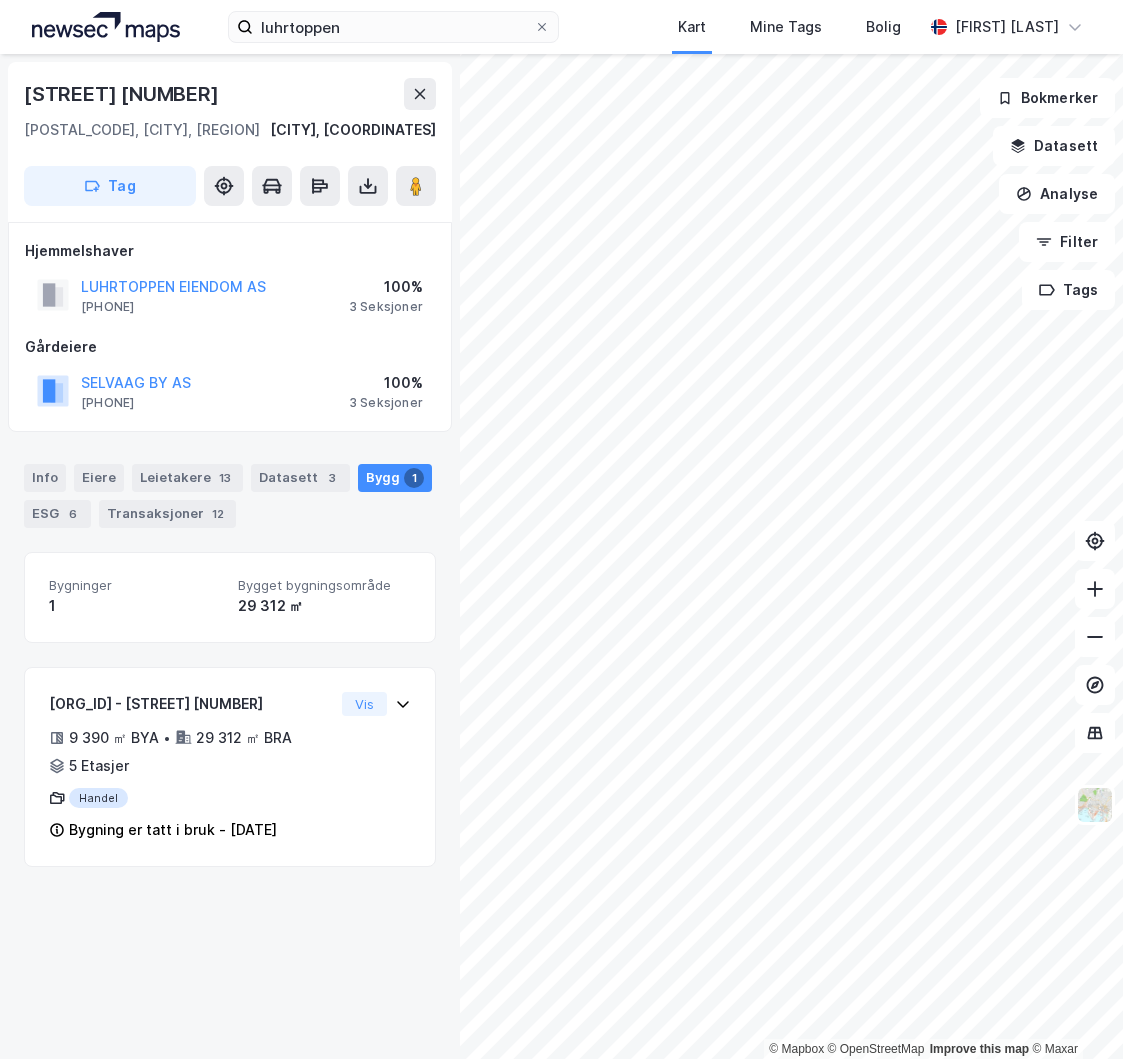 click on "[STREET] [NUMBER] [POSTAL_CODE], [CITY], [REGION] [CITY], [COORDINATES] Tag Hjemmelshaver [COMPANY_NAME] [PHONE] 100% 3 Seksjoner Gårdeiere [COMPANY_NAME] [PHONE] 100% 3 Seksjoner Info Eiere Leietakere 13 Datasett 3 Bygg 1 ESG 6 Transaksjoner 12 Bygninger 1 Bygget bygningsområde [AREA] [STREET] [NUMBER] [AREA] BYA • [AREA] BRA • 5 Etasjer Handel Bygning er tatt i bruk - [DATE] Vis" at bounding box center (230, 556) 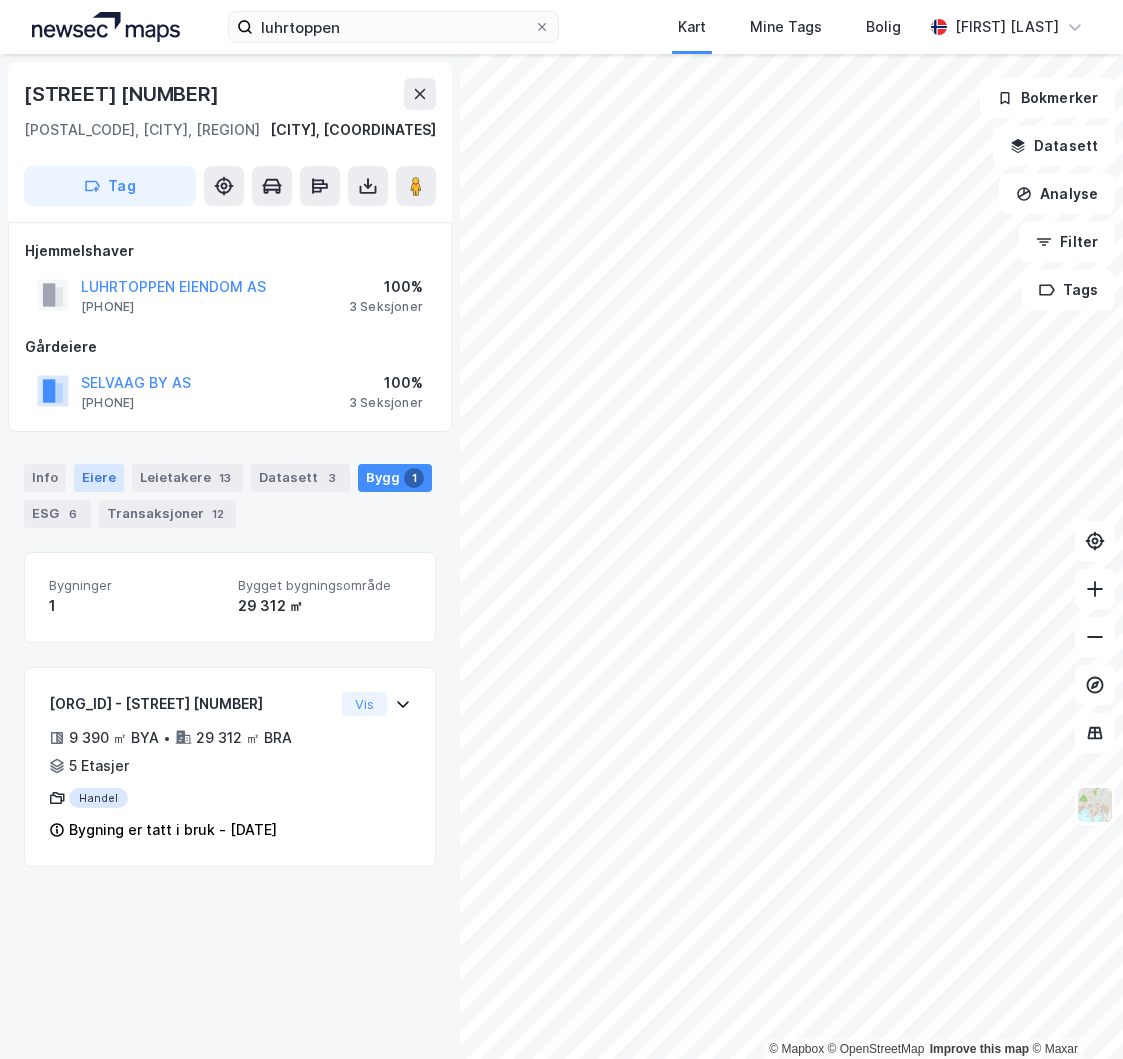 click on "Eiere" at bounding box center [99, 478] 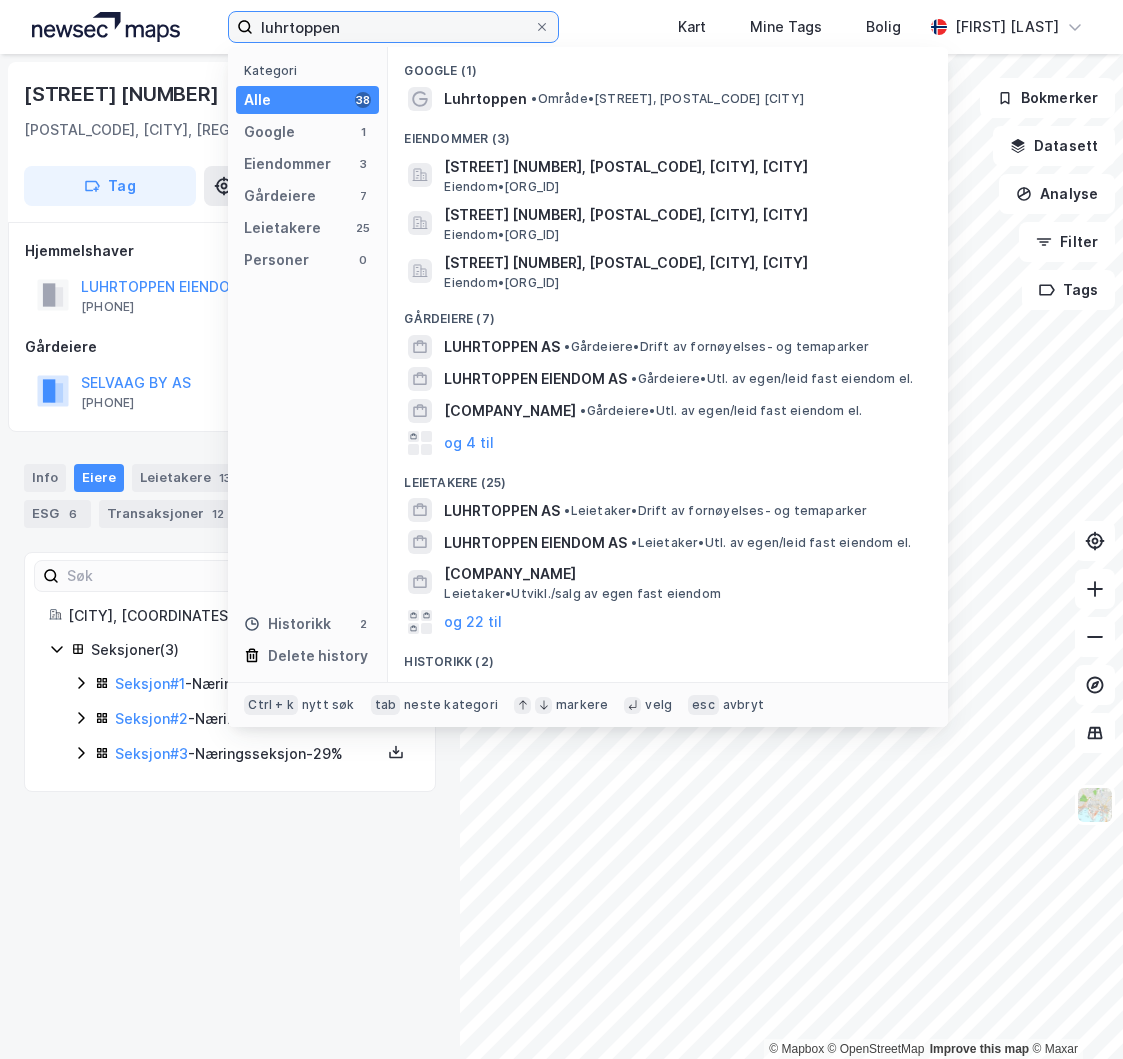 click on "luhrtoppen" at bounding box center [393, 27] 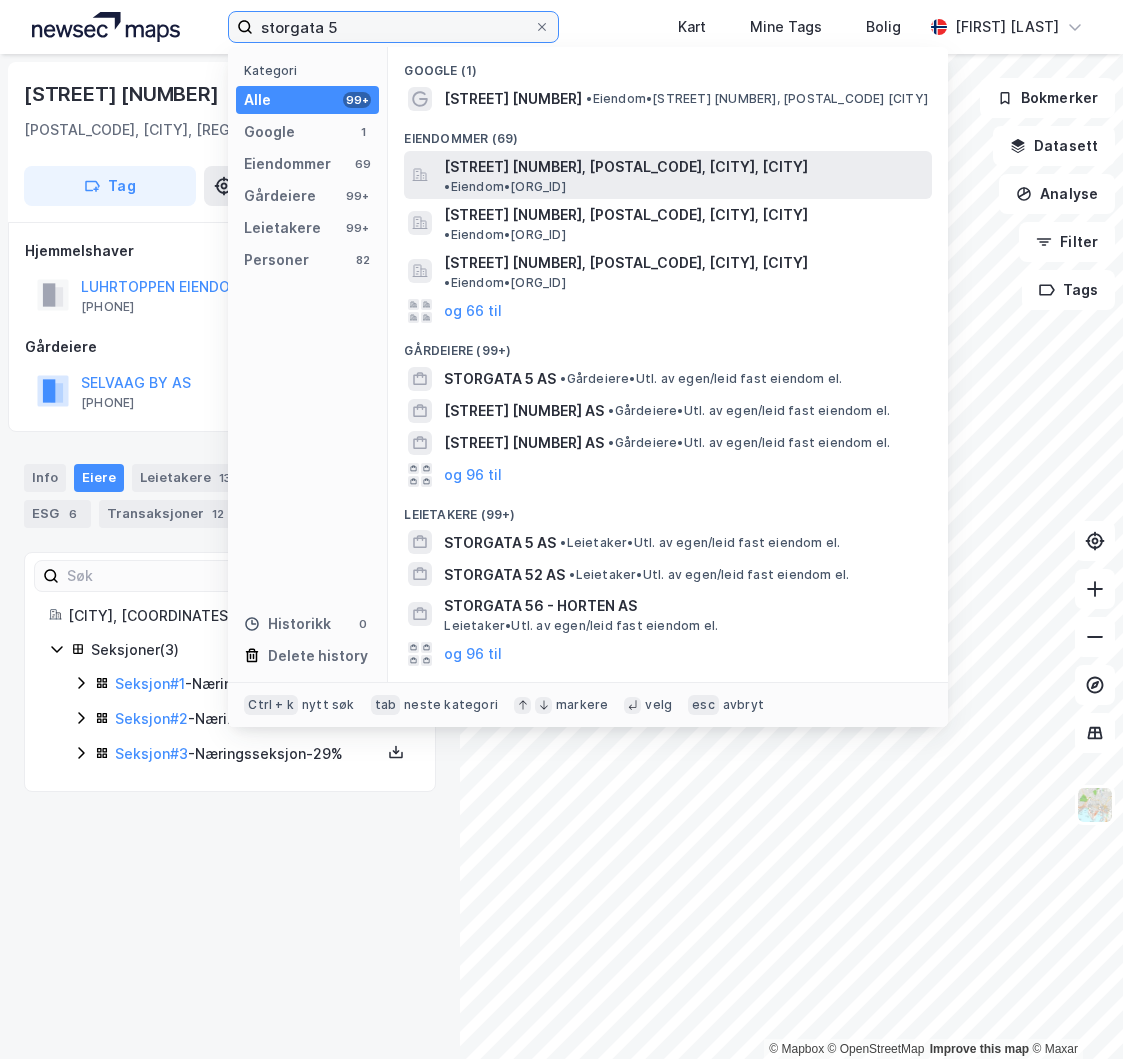 type on "storgata 5" 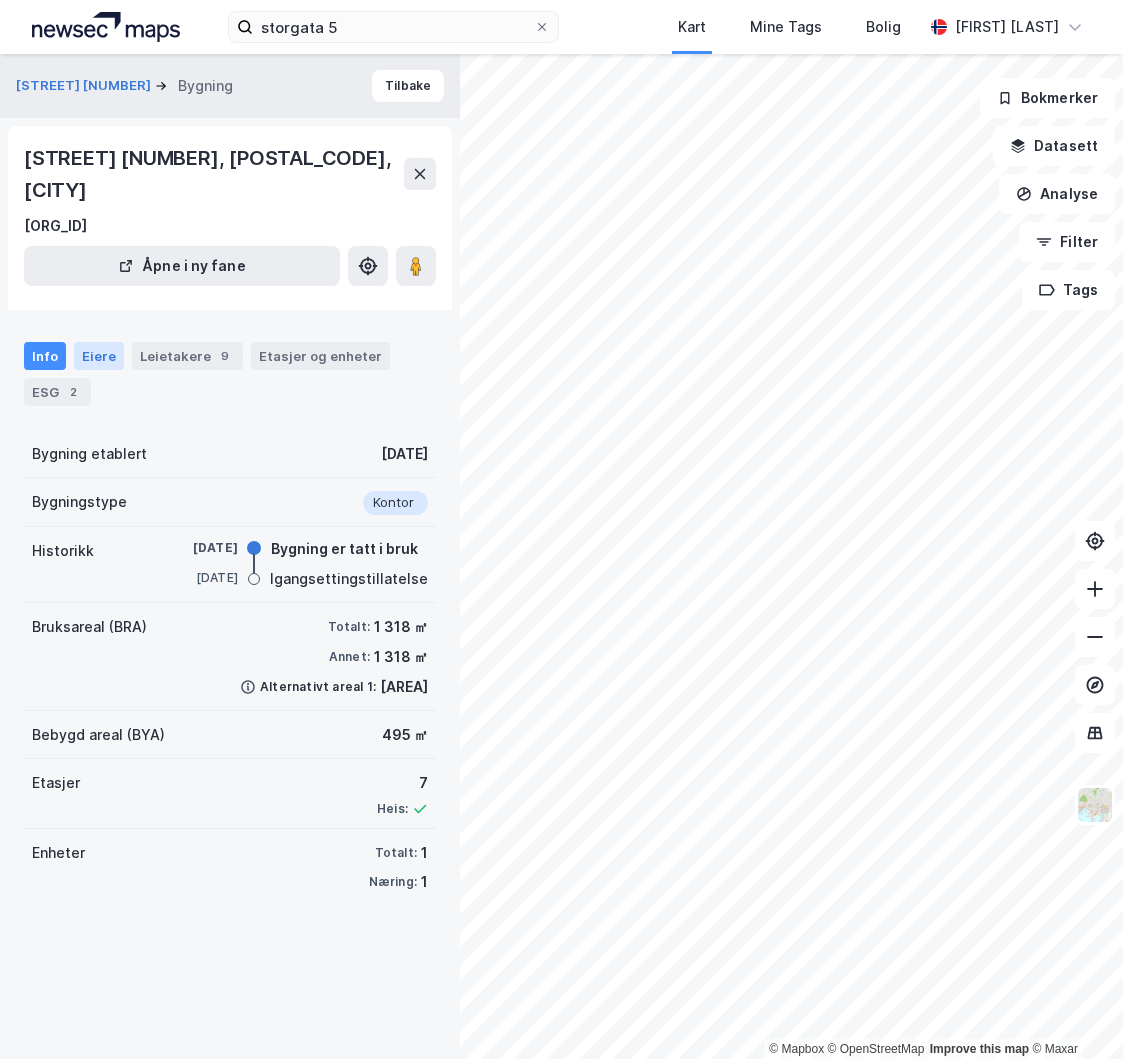 click on "Eiere" at bounding box center (99, 356) 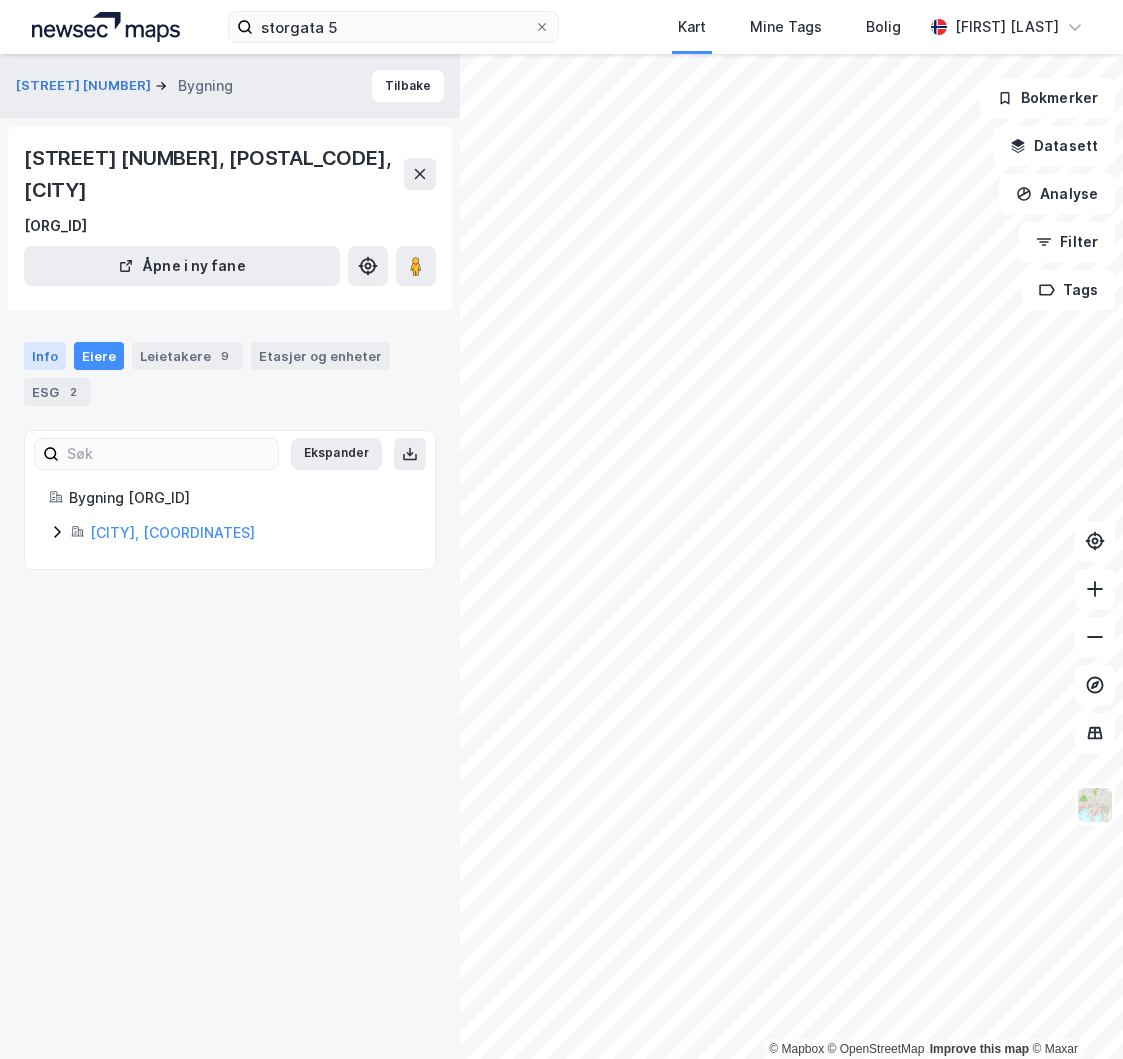 click on "Info" at bounding box center (45, 356) 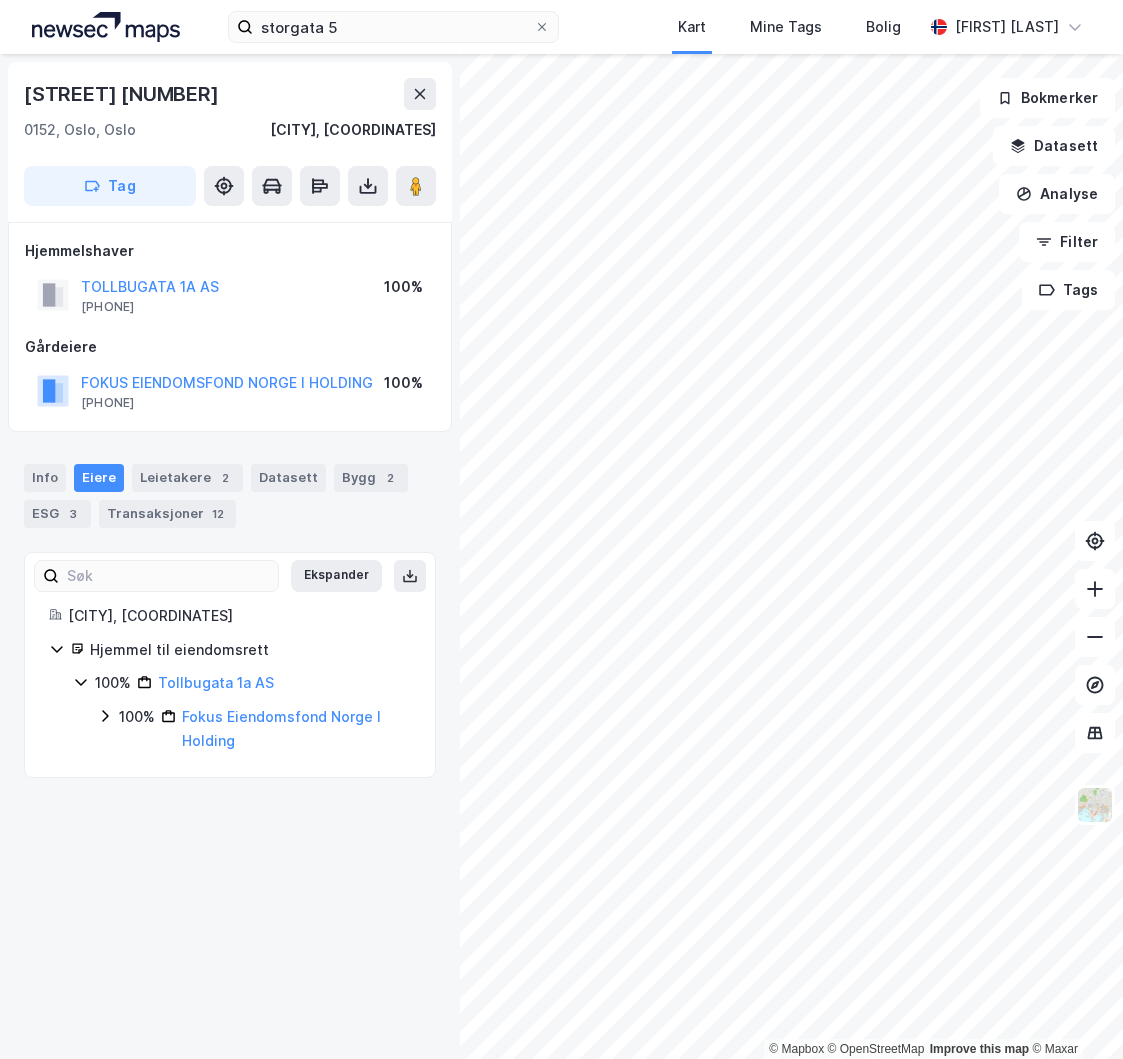 drag, startPoint x: 190, startPoint y: 817, endPoint x: 199, endPoint y: 837, distance: 21.931713 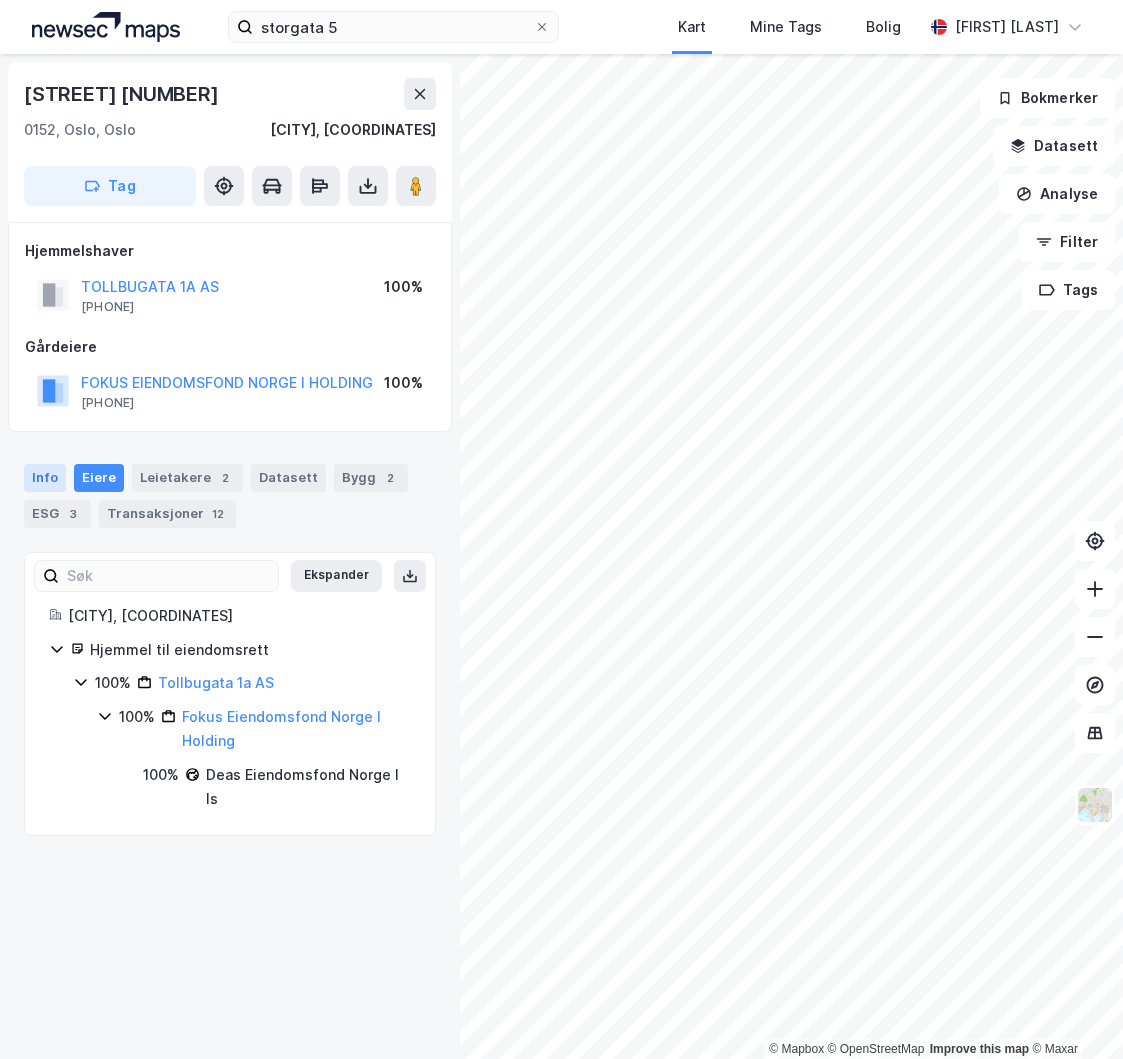 click on "Info" at bounding box center [45, 478] 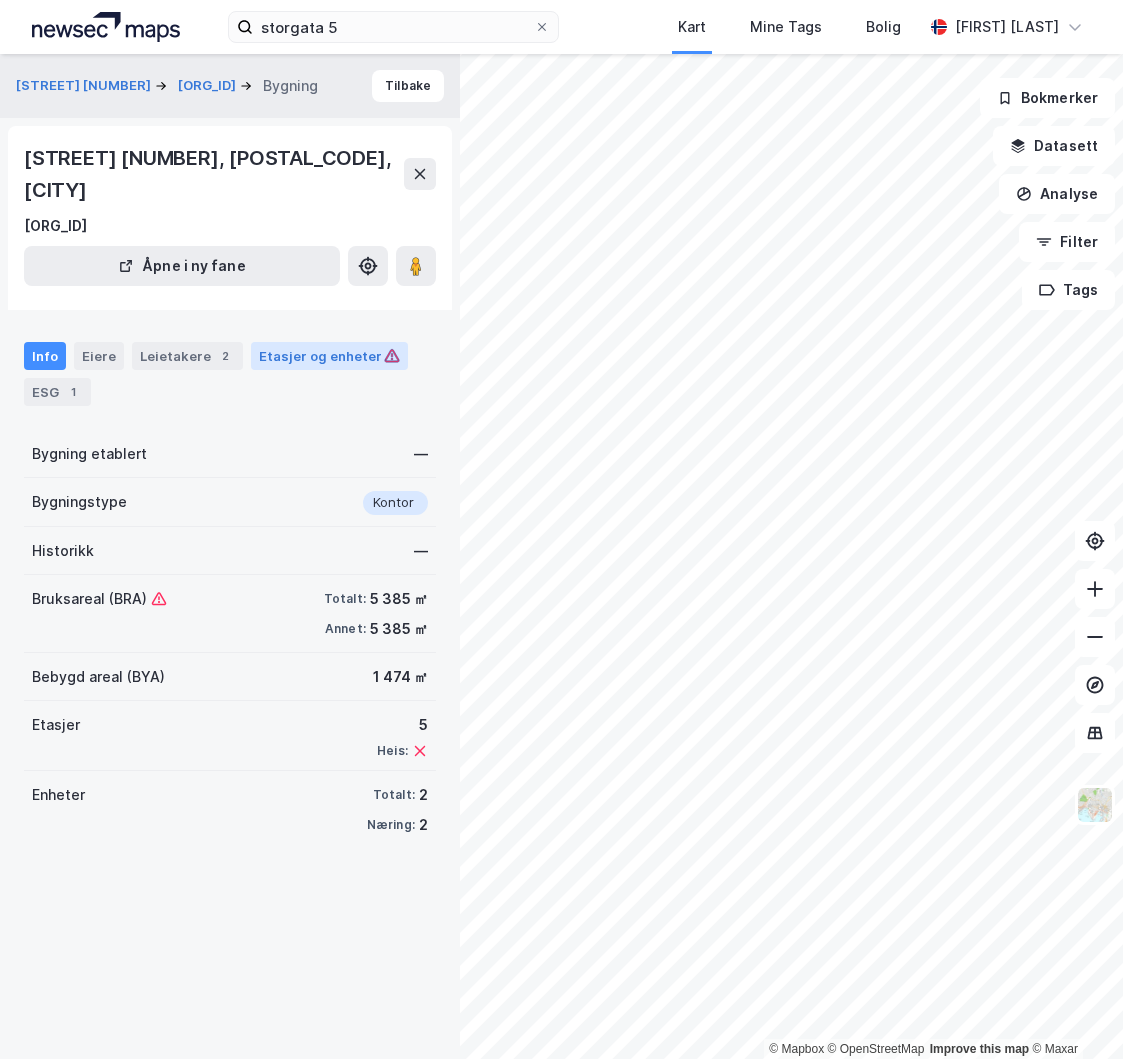 click on "Etasjer og enheter" at bounding box center (329, 356) 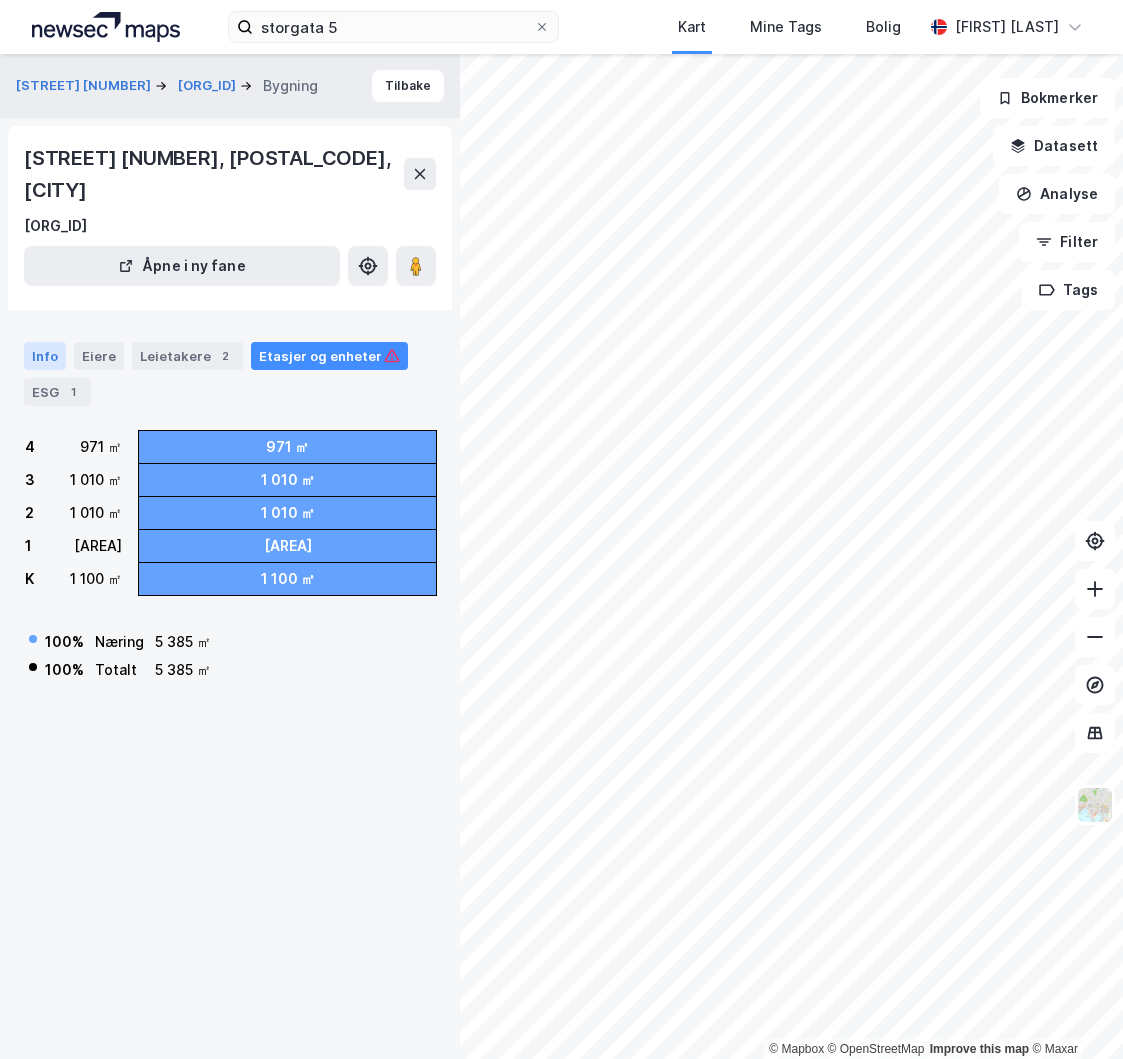 click on "Info" at bounding box center [45, 356] 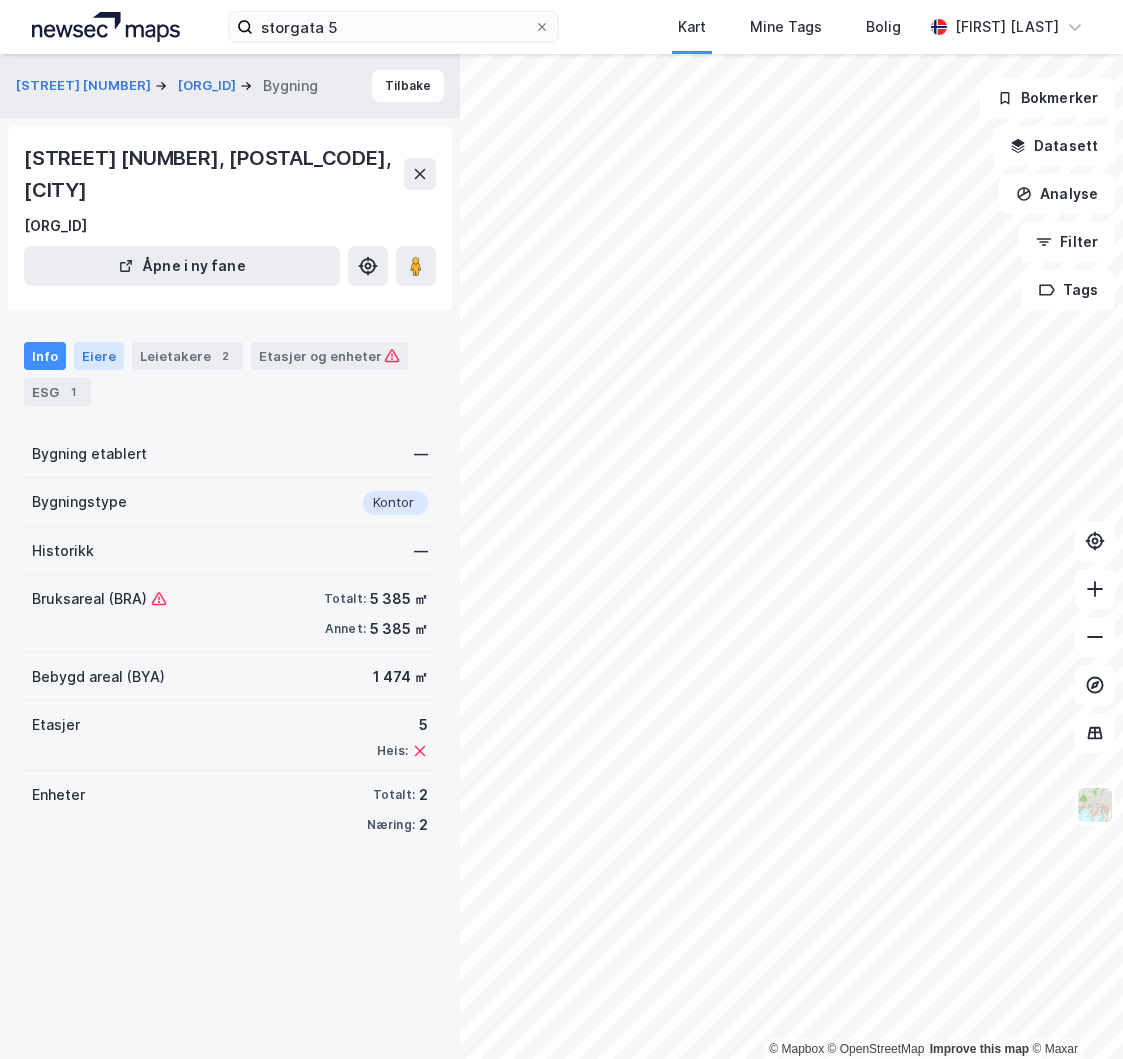 click on "Eiere" at bounding box center [99, 356] 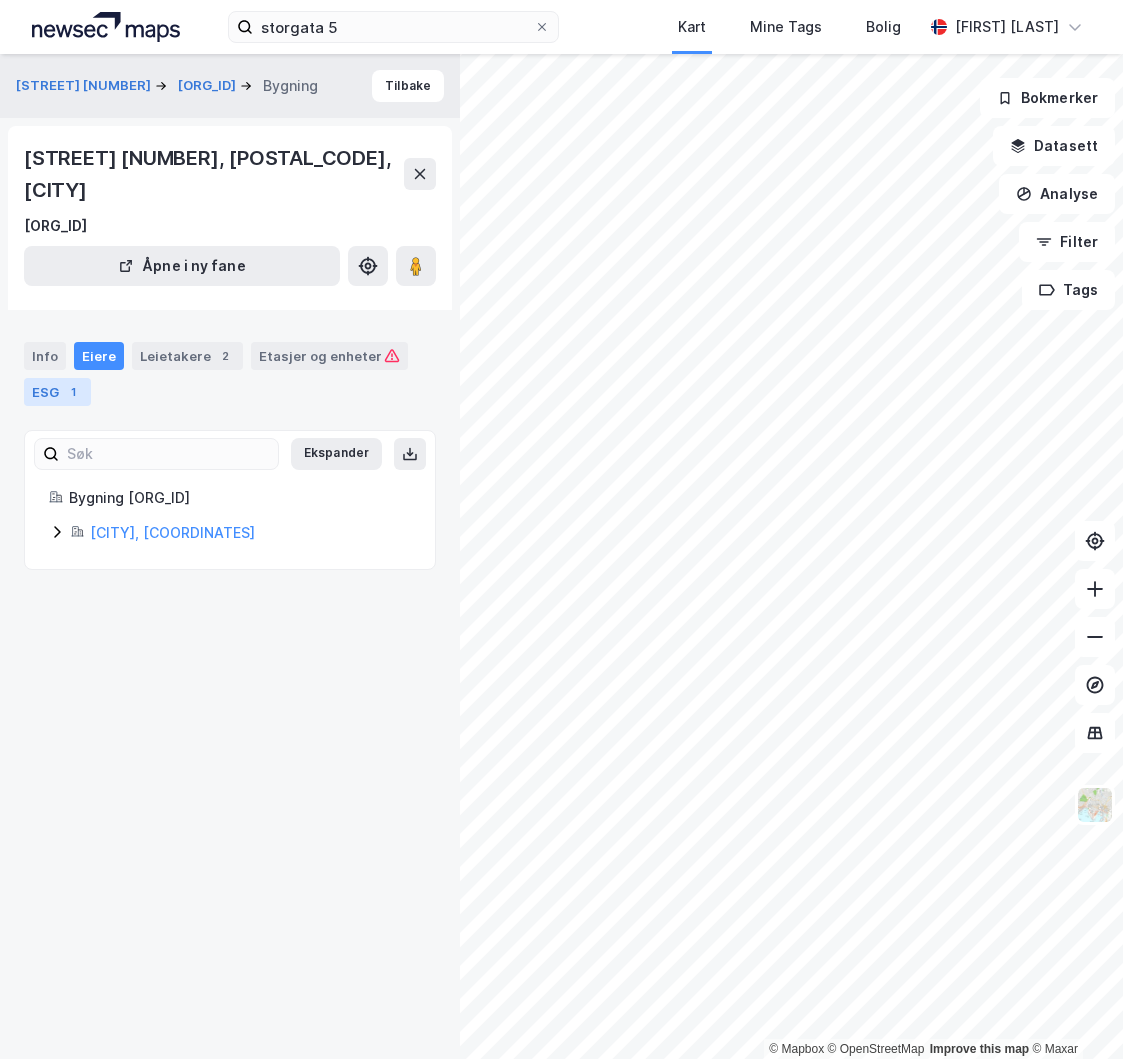 click on "ESG 1" at bounding box center (57, 392) 